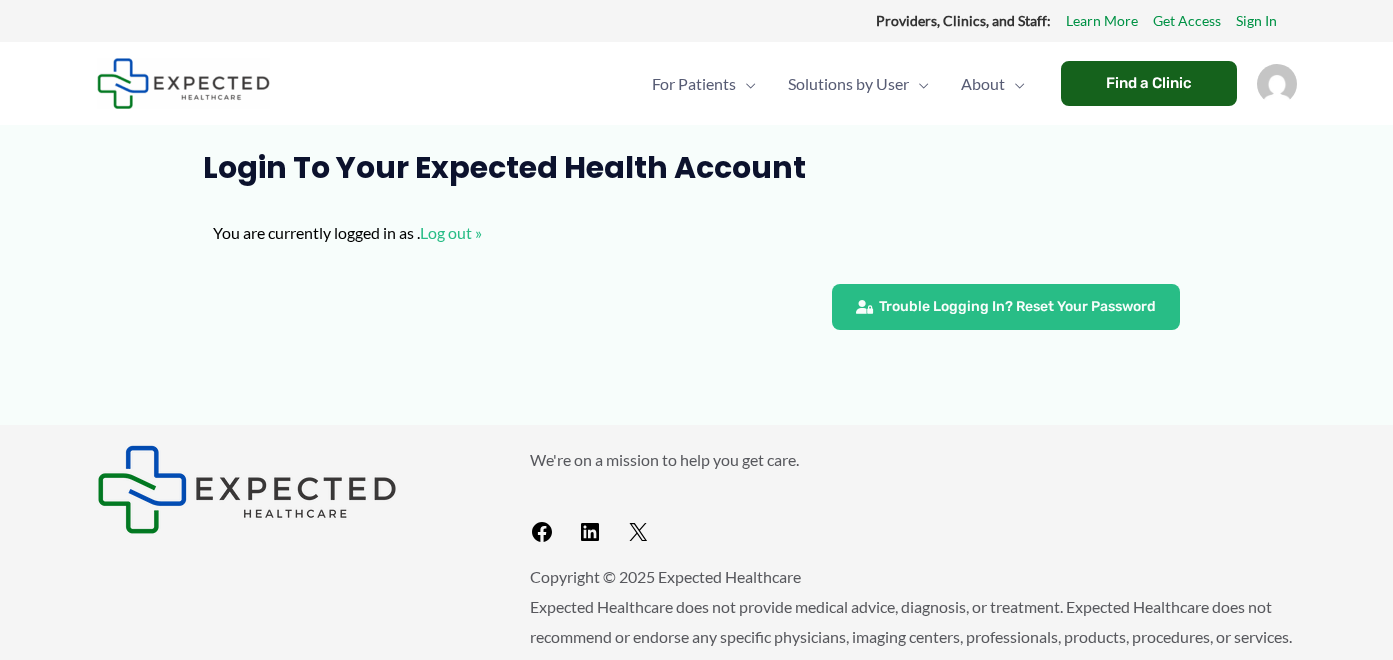 scroll, scrollTop: 0, scrollLeft: 0, axis: both 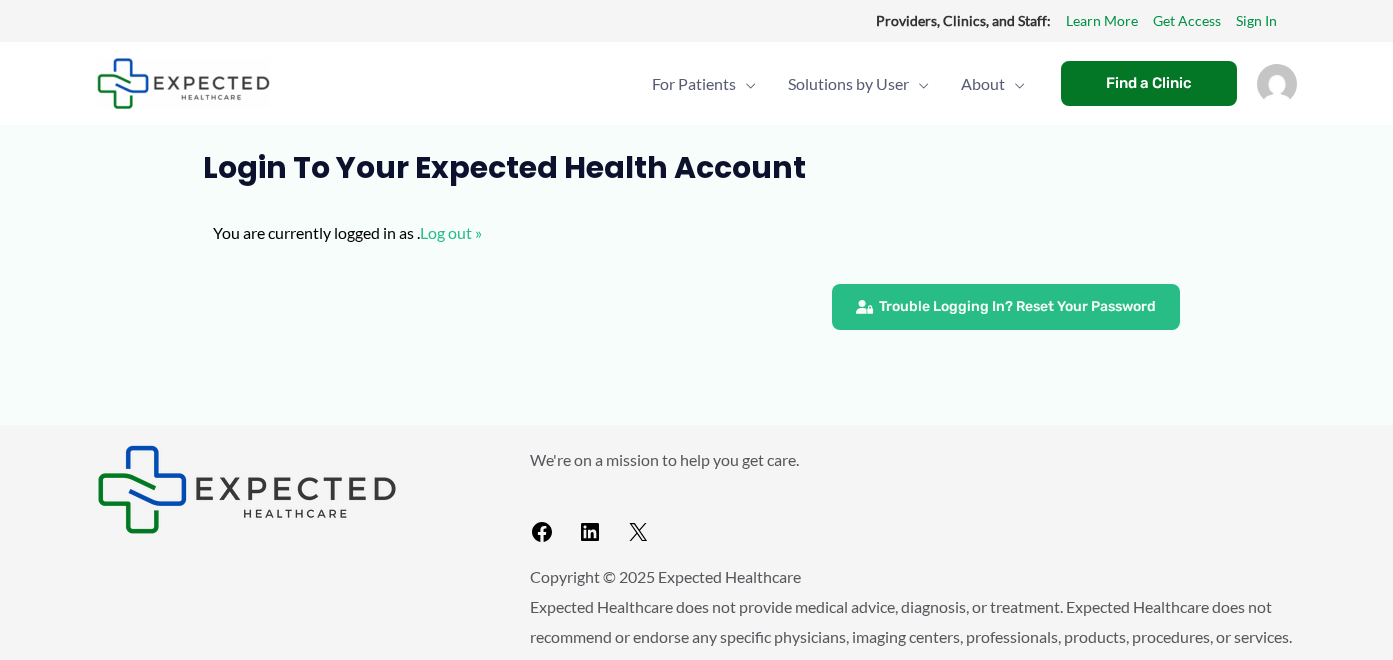 click at bounding box center (1277, 84) 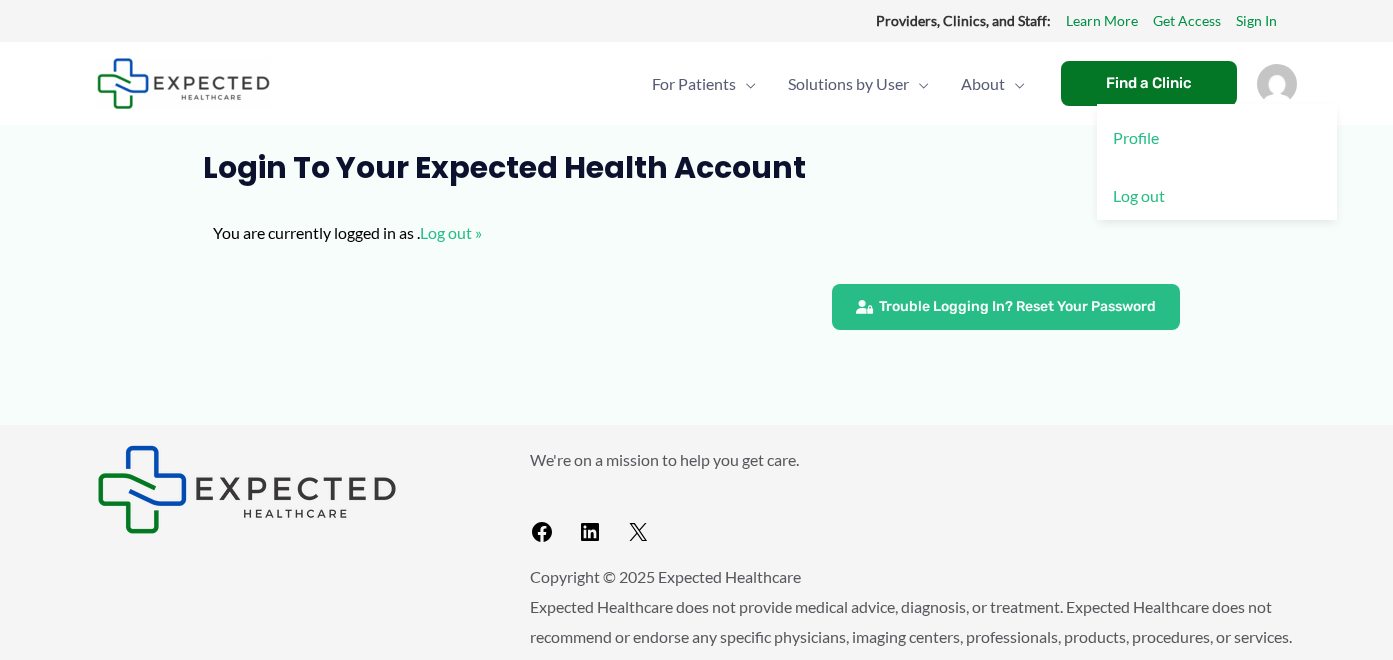 click on "Login to Your Expected Health Account" at bounding box center (696, 168) 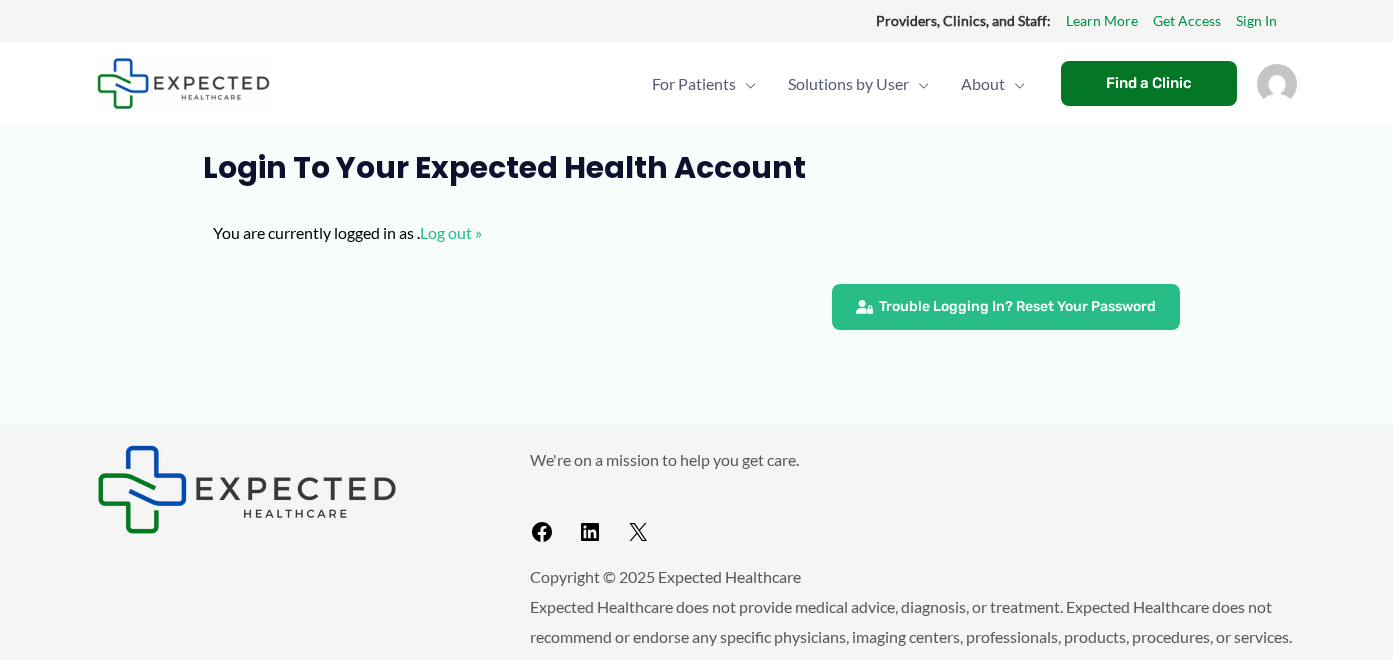 click on "You are currently logged in as .  Log out »
Trouble Logging In? Reset Your Password" at bounding box center (696, 266) 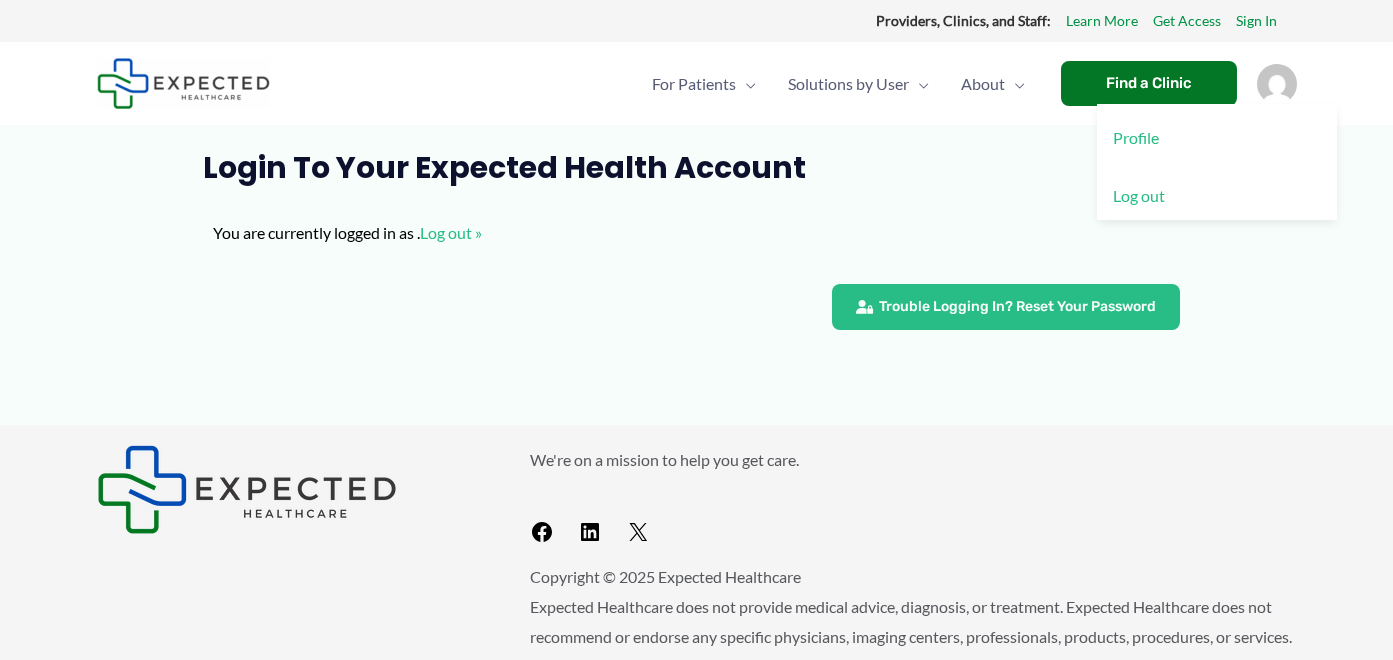 click on "Profile" at bounding box center (1217, 138) 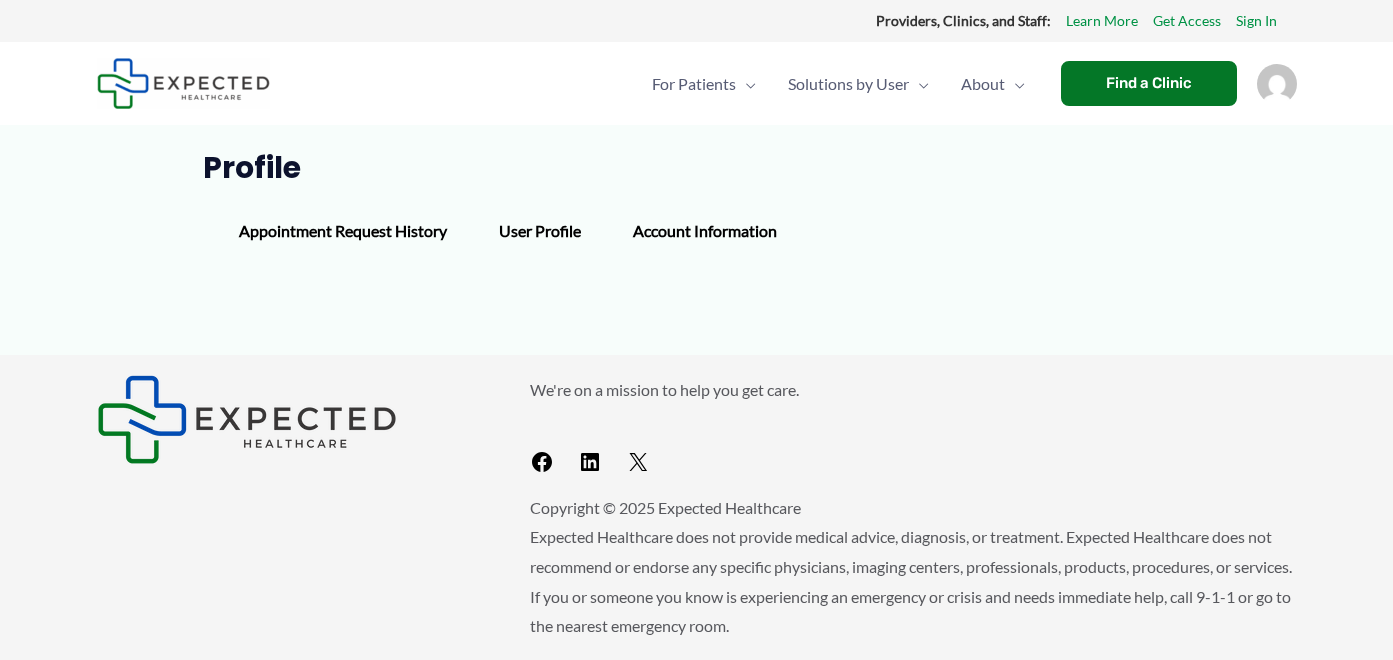 scroll, scrollTop: 0, scrollLeft: 0, axis: both 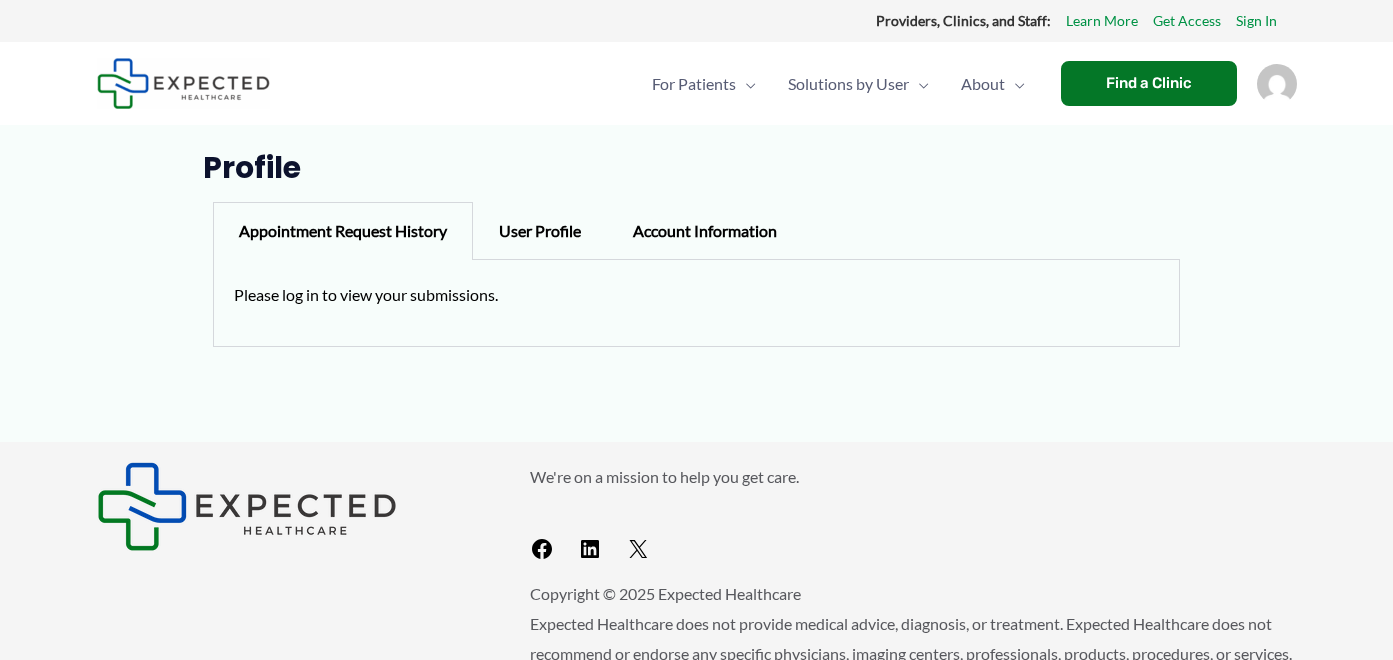click on "Profile
Appointment Request History
User Profile
Account Information
Appointment Request History
Please log in to view your submissions.
User Profile
Please log in to view your profile.
Account Information
You must be logged in to edit your profile." at bounding box center (697, 286) 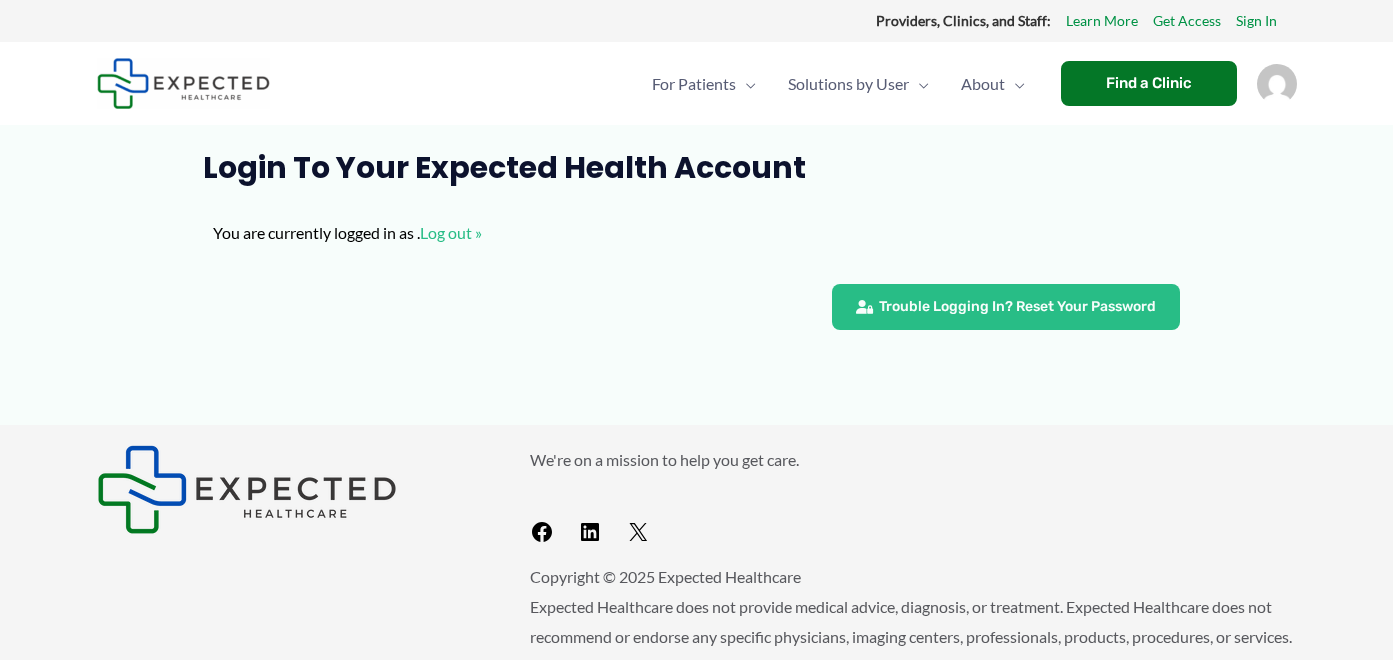 scroll, scrollTop: 0, scrollLeft: 0, axis: both 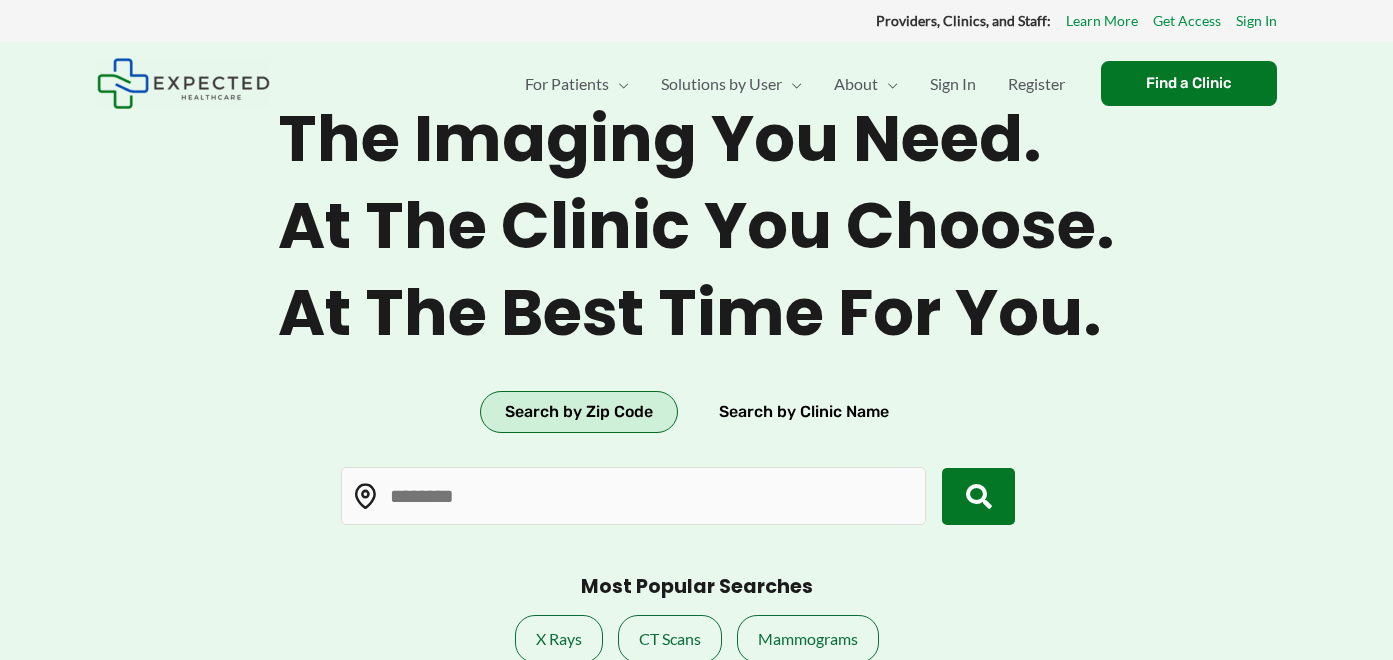 type on "*****" 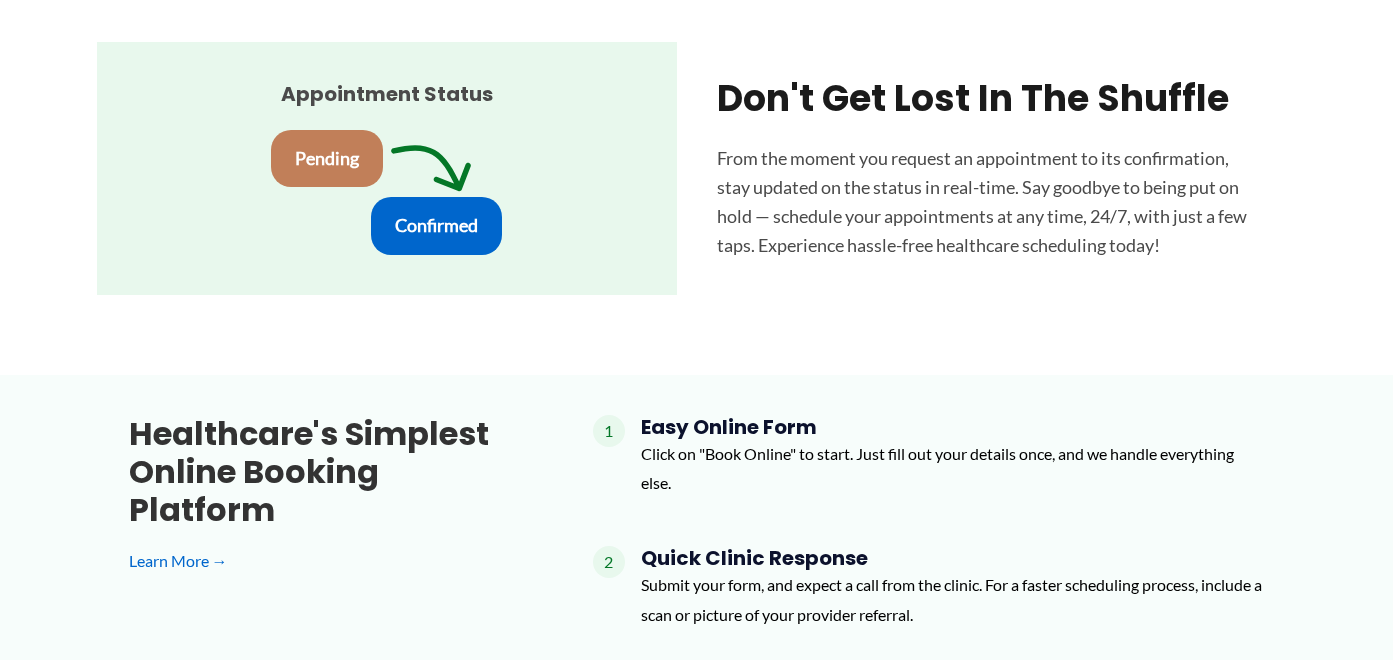 scroll, scrollTop: 1276, scrollLeft: 0, axis: vertical 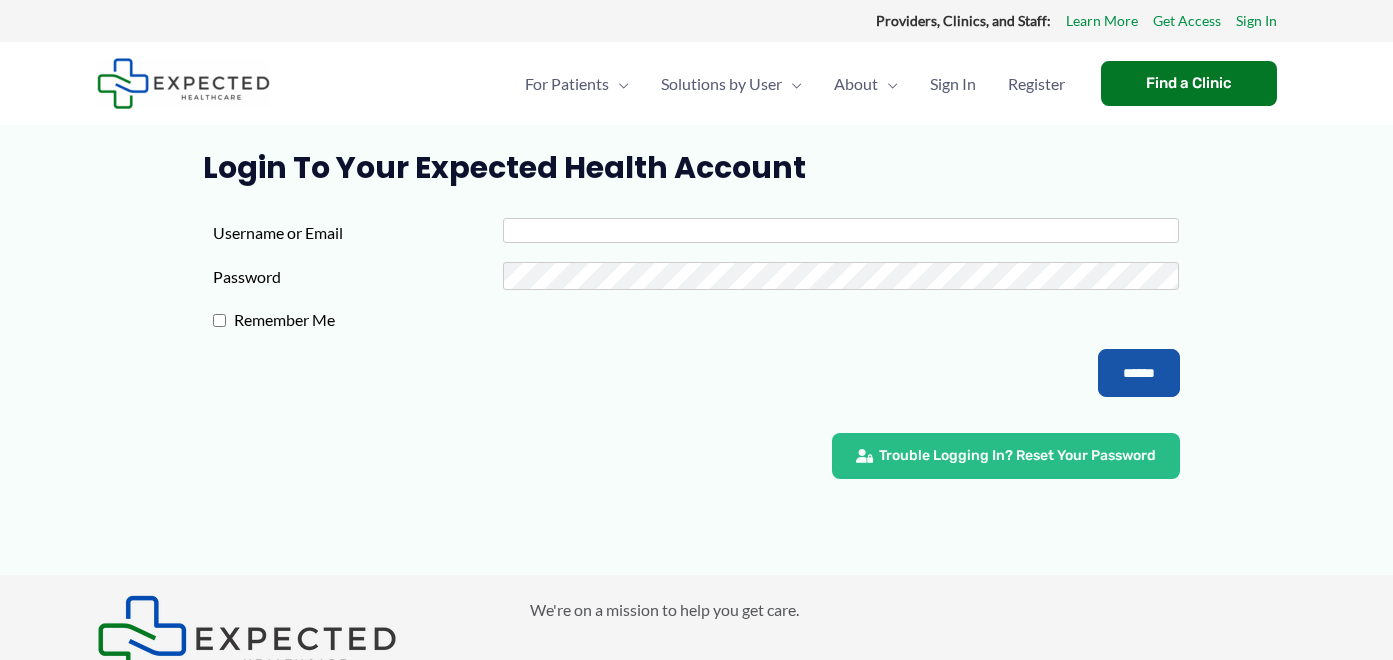 click on "Username or Email" at bounding box center (841, 230) 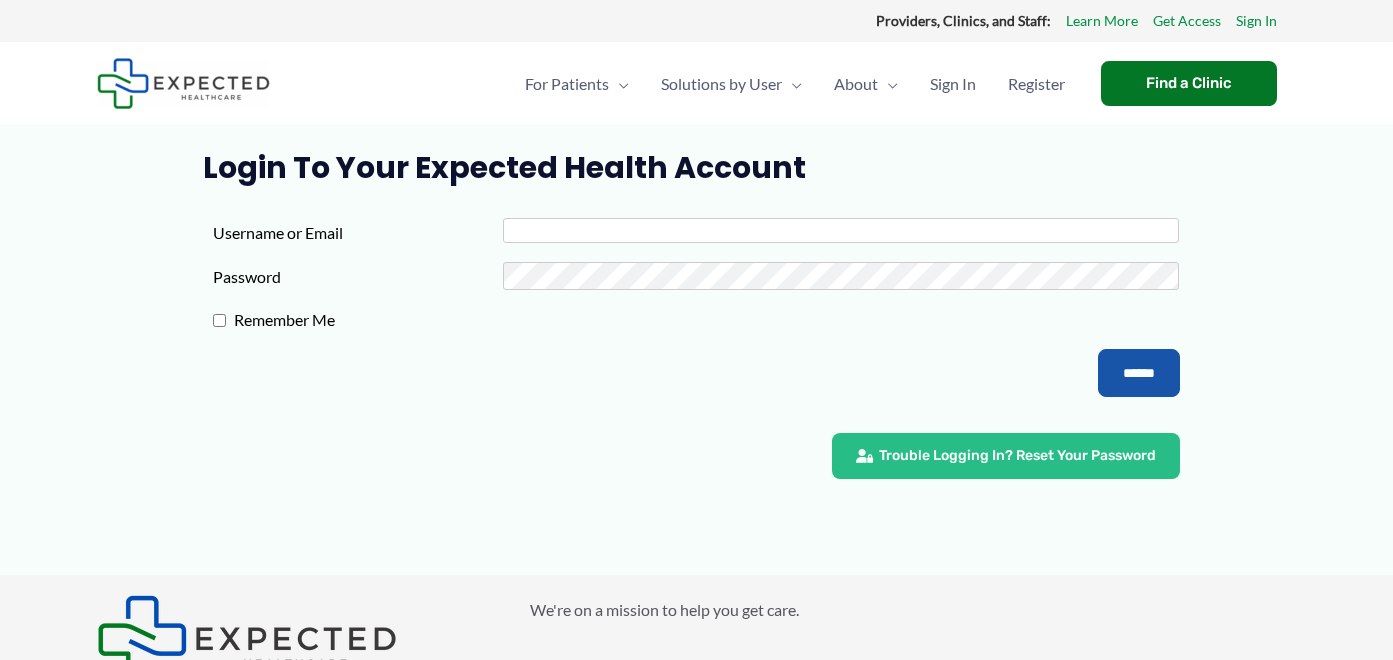 type on "**********" 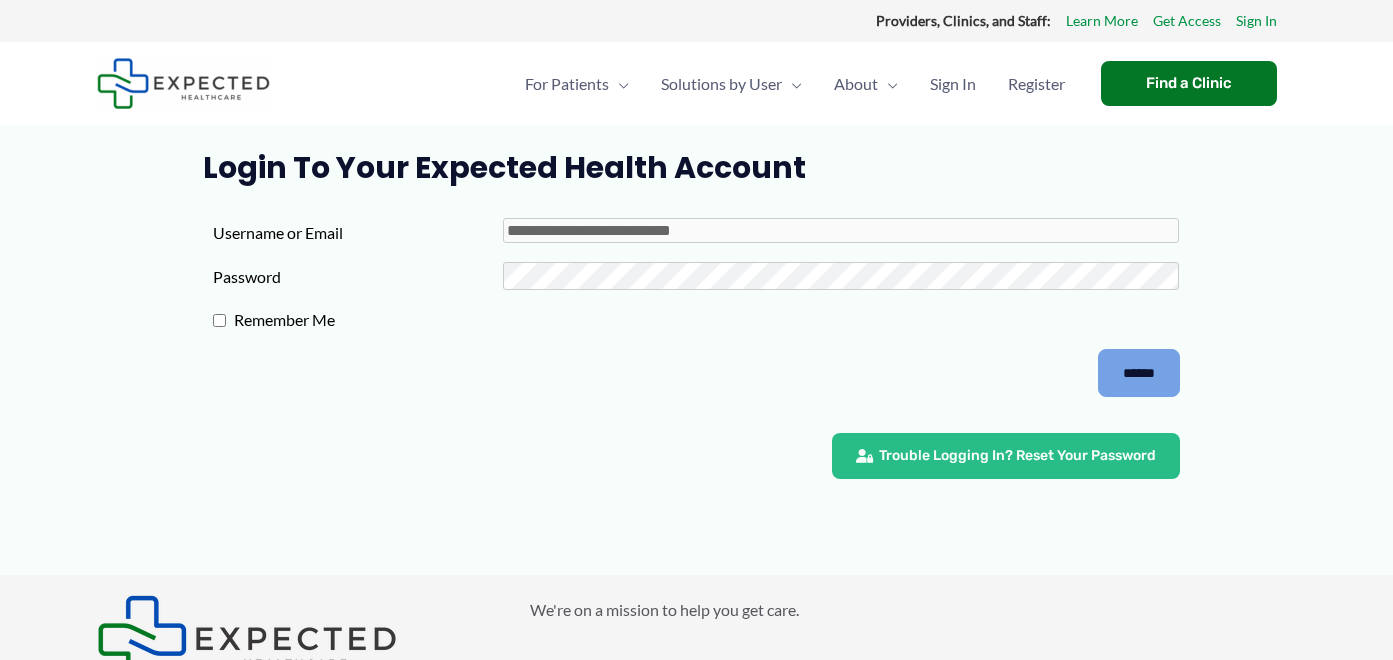 click on "******" at bounding box center [1139, 373] 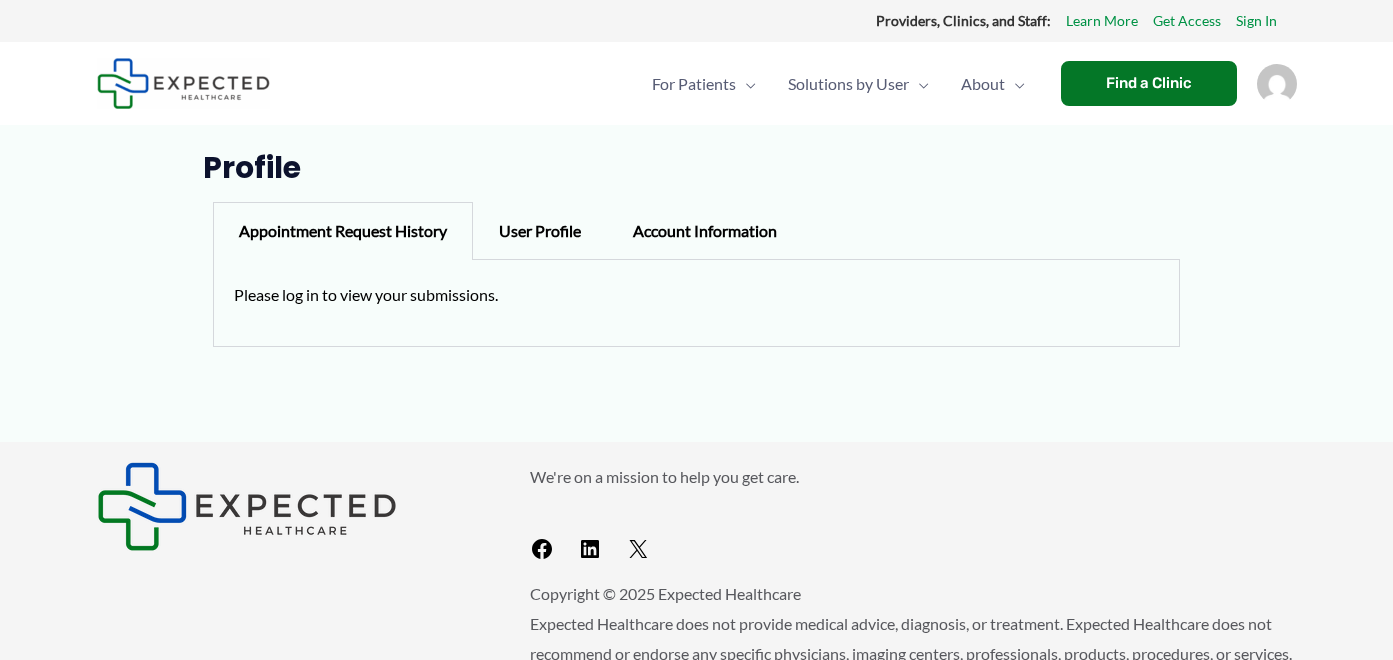 scroll, scrollTop: 0, scrollLeft: 0, axis: both 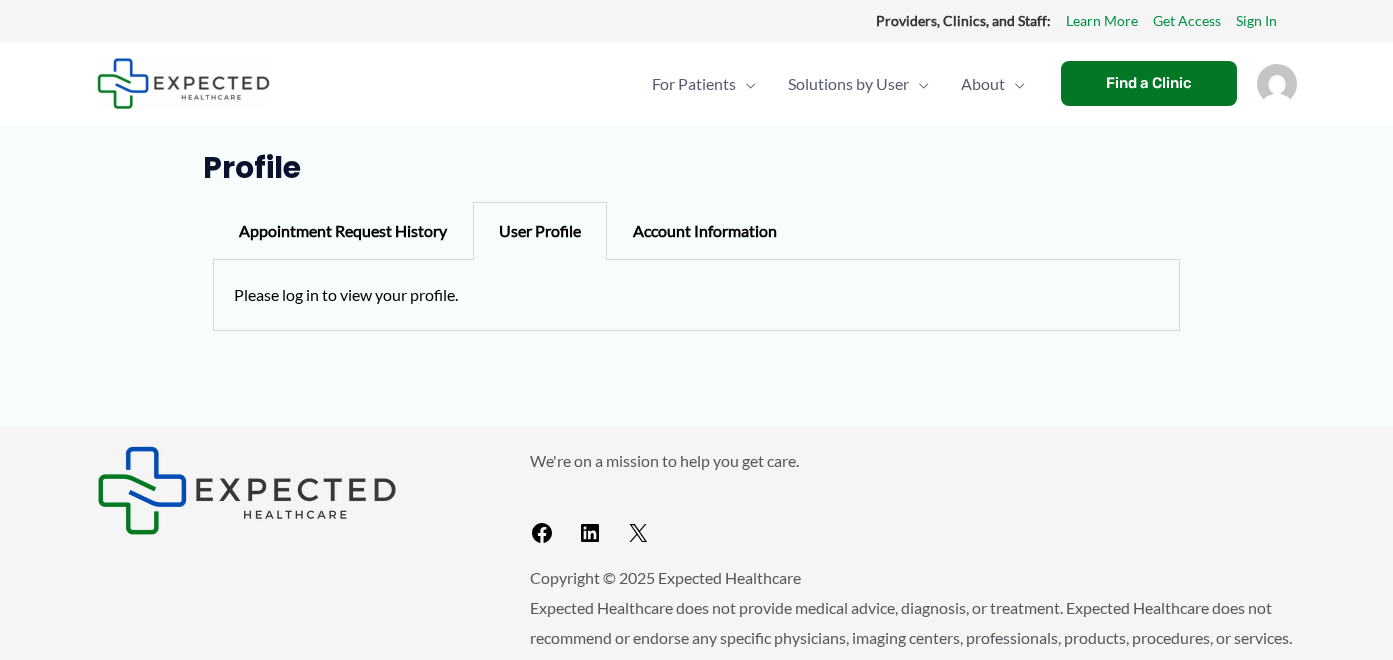 click at bounding box center [1277, 81] 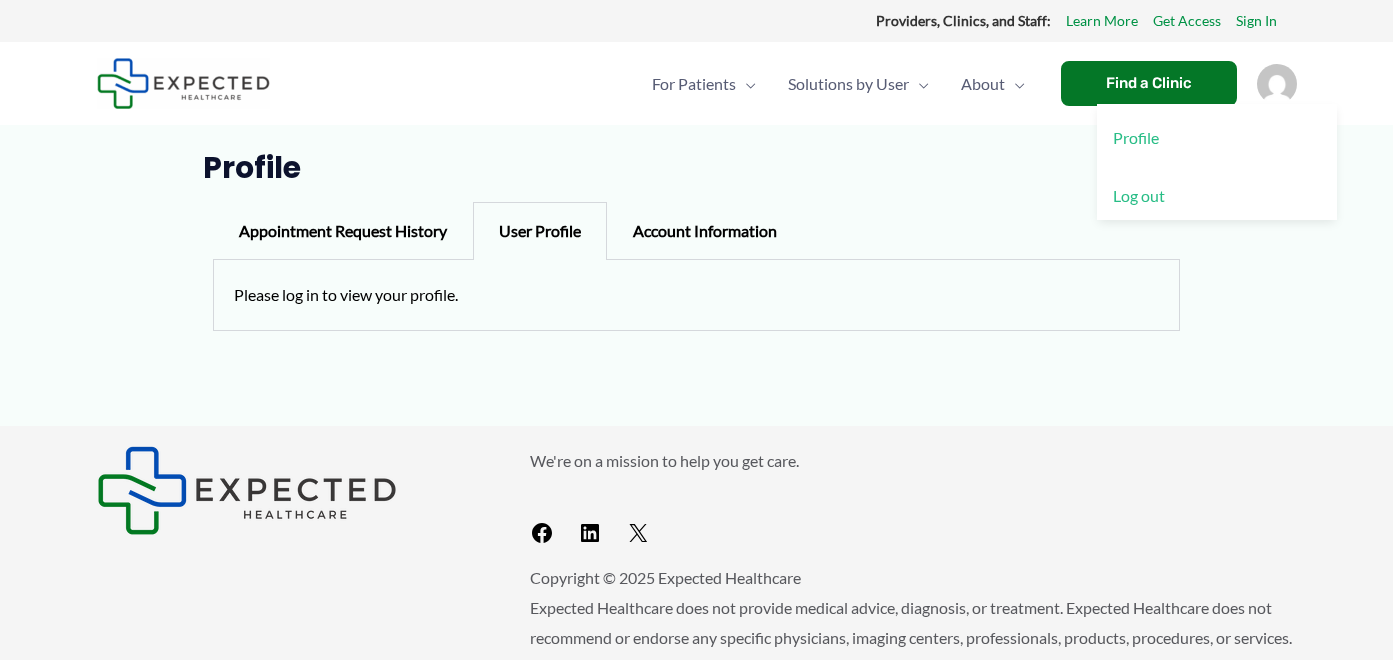click on "Profile" at bounding box center (1217, 138) 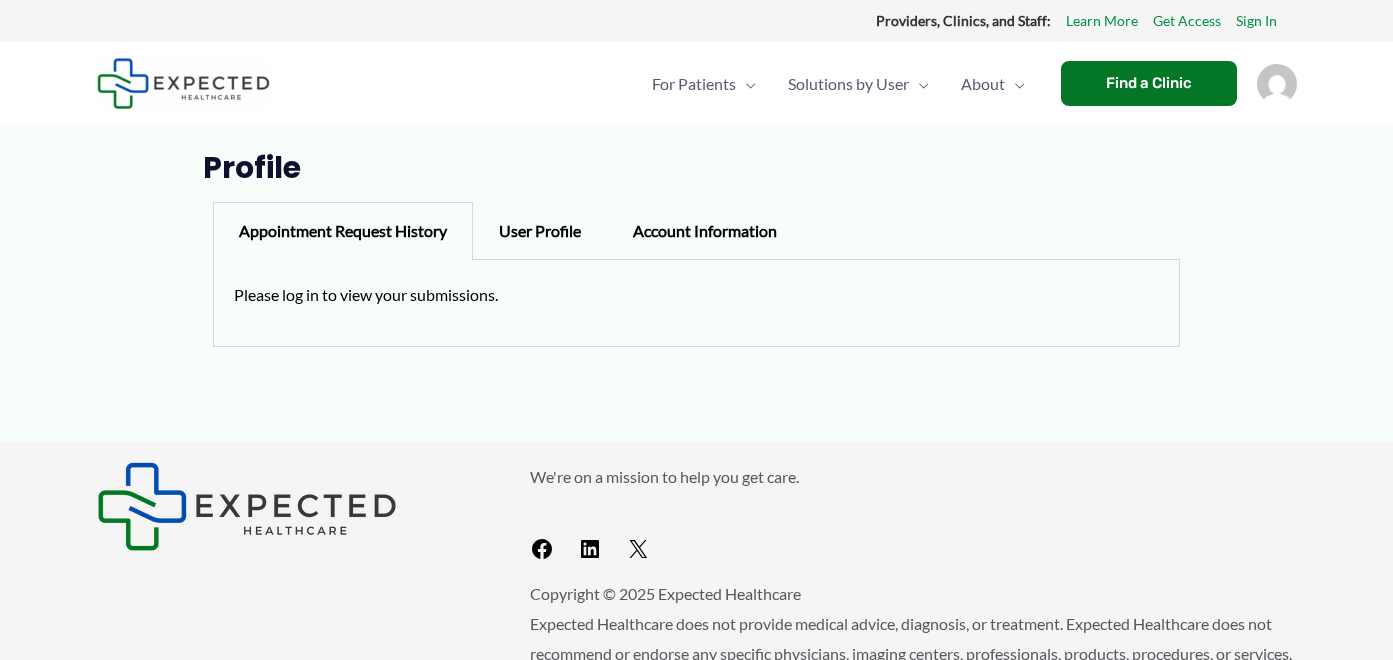 scroll, scrollTop: 0, scrollLeft: 0, axis: both 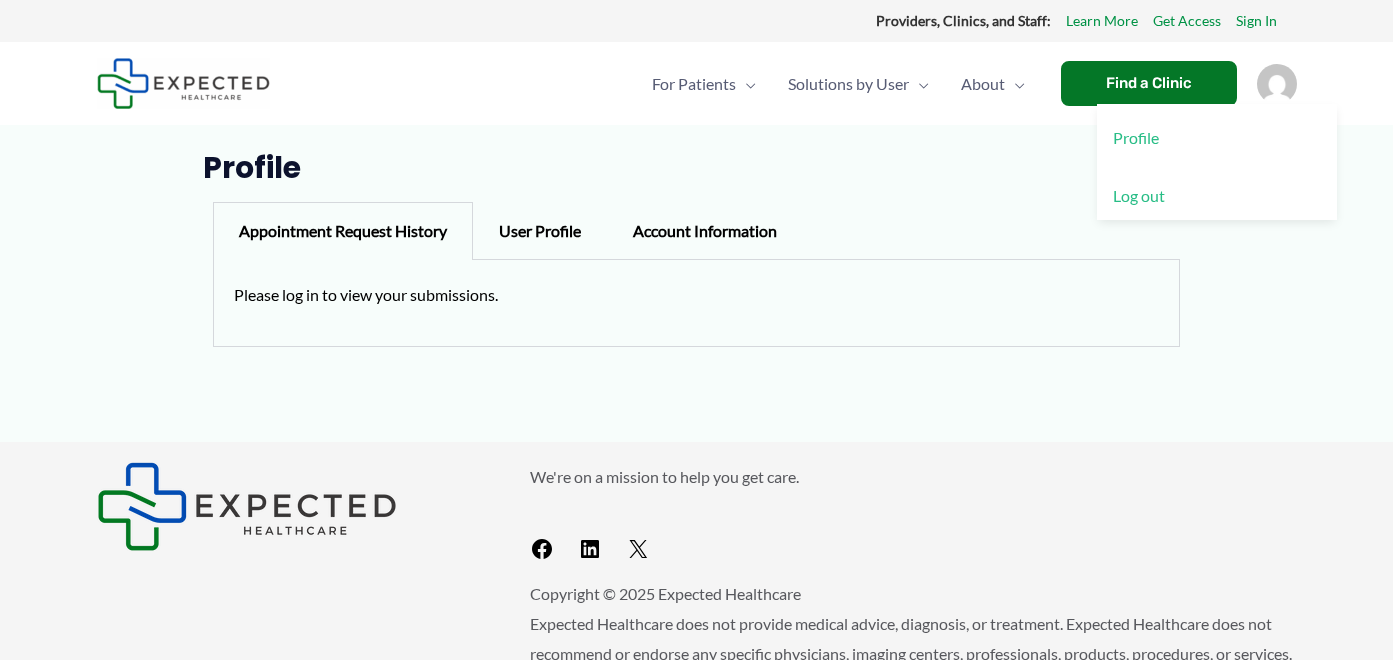 click on "Log out" at bounding box center [1217, 196] 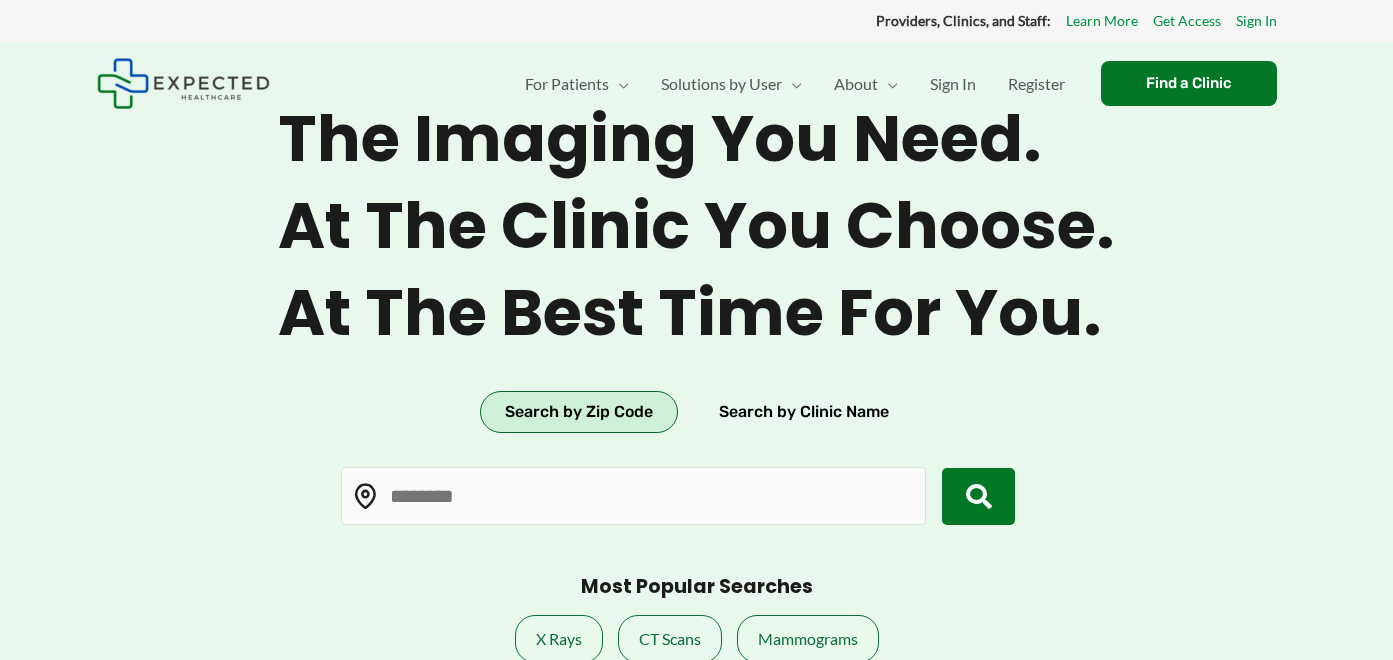 scroll, scrollTop: 0, scrollLeft: 0, axis: both 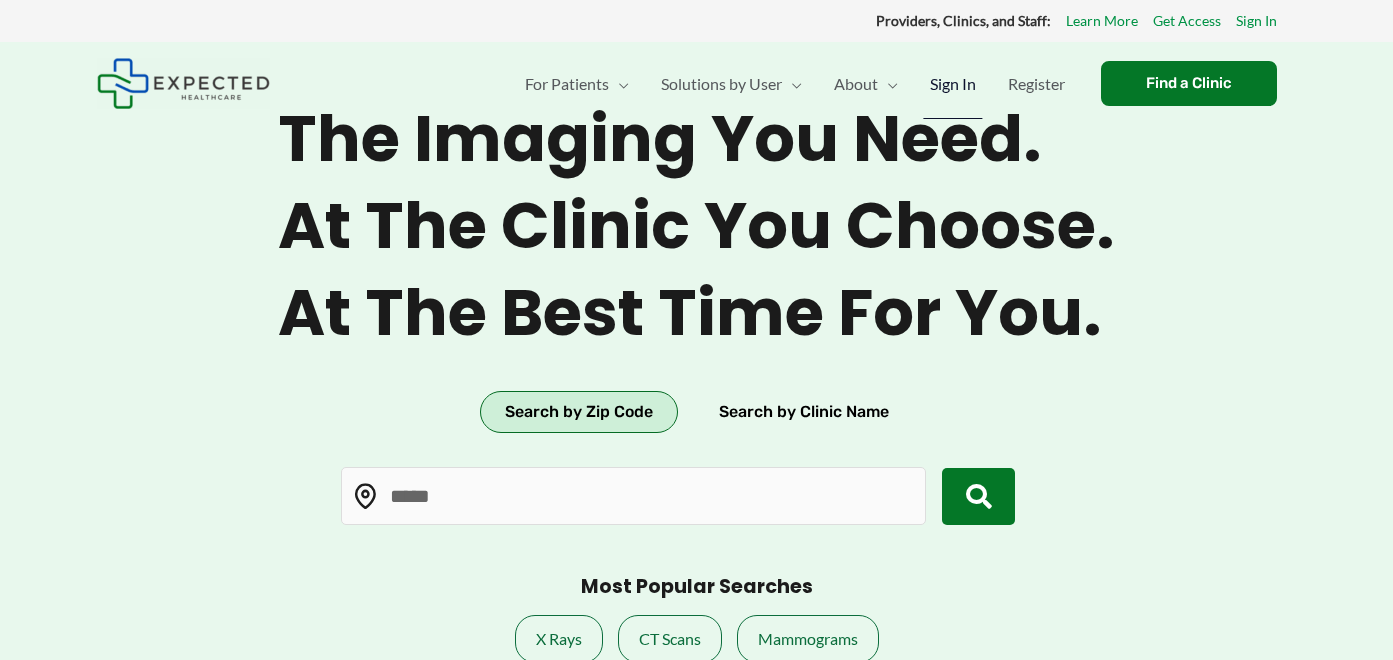 click on "Sign In" at bounding box center [953, 84] 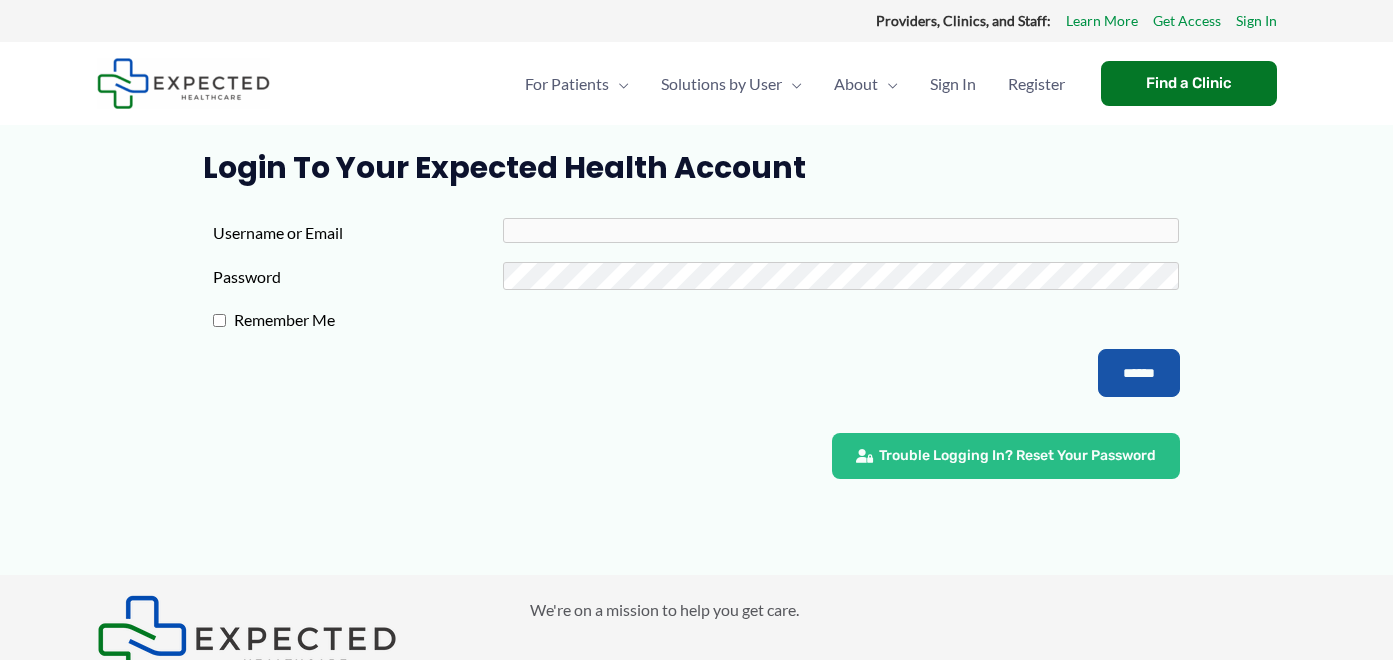 scroll, scrollTop: 0, scrollLeft: 0, axis: both 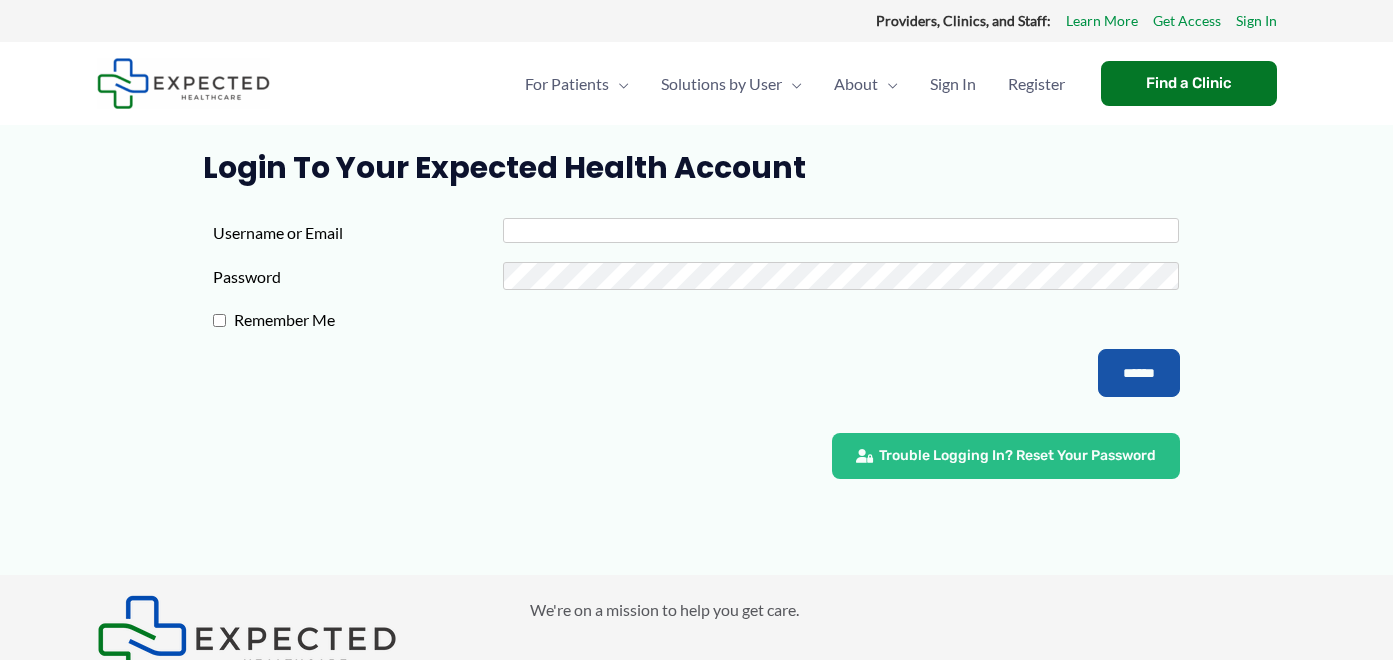 click on "Username or Email" at bounding box center [841, 230] 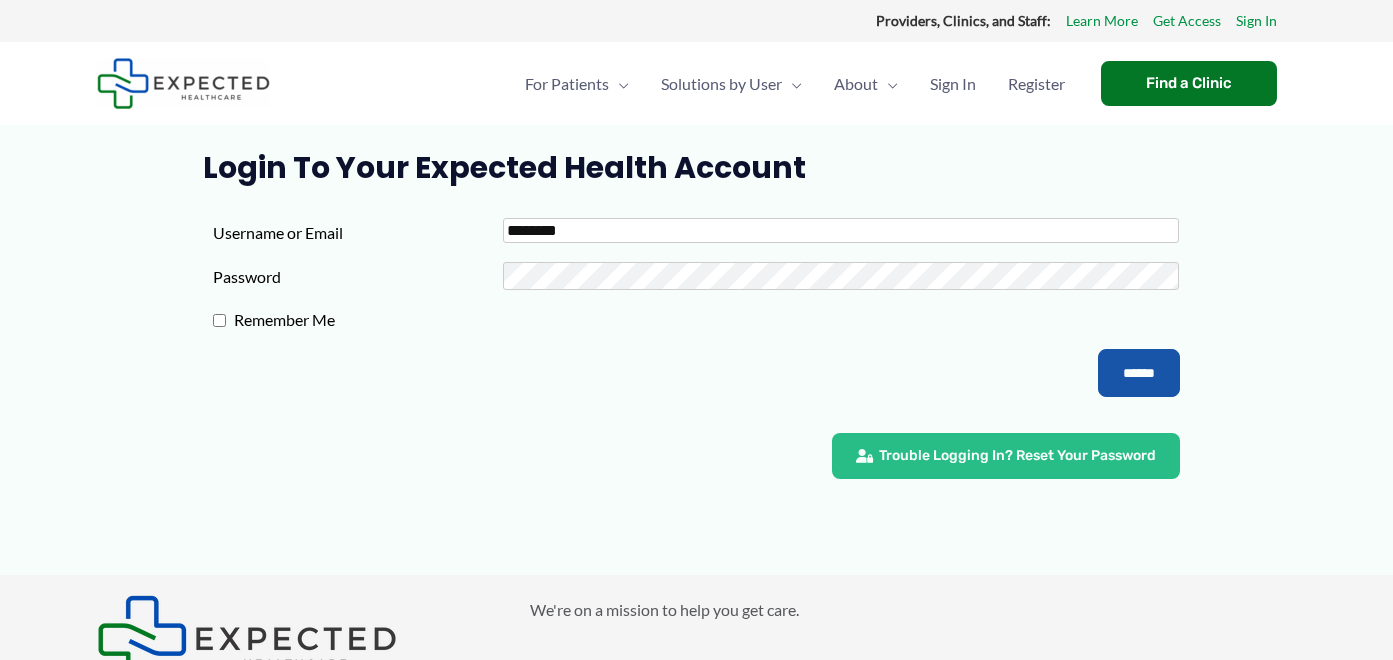 type on "********" 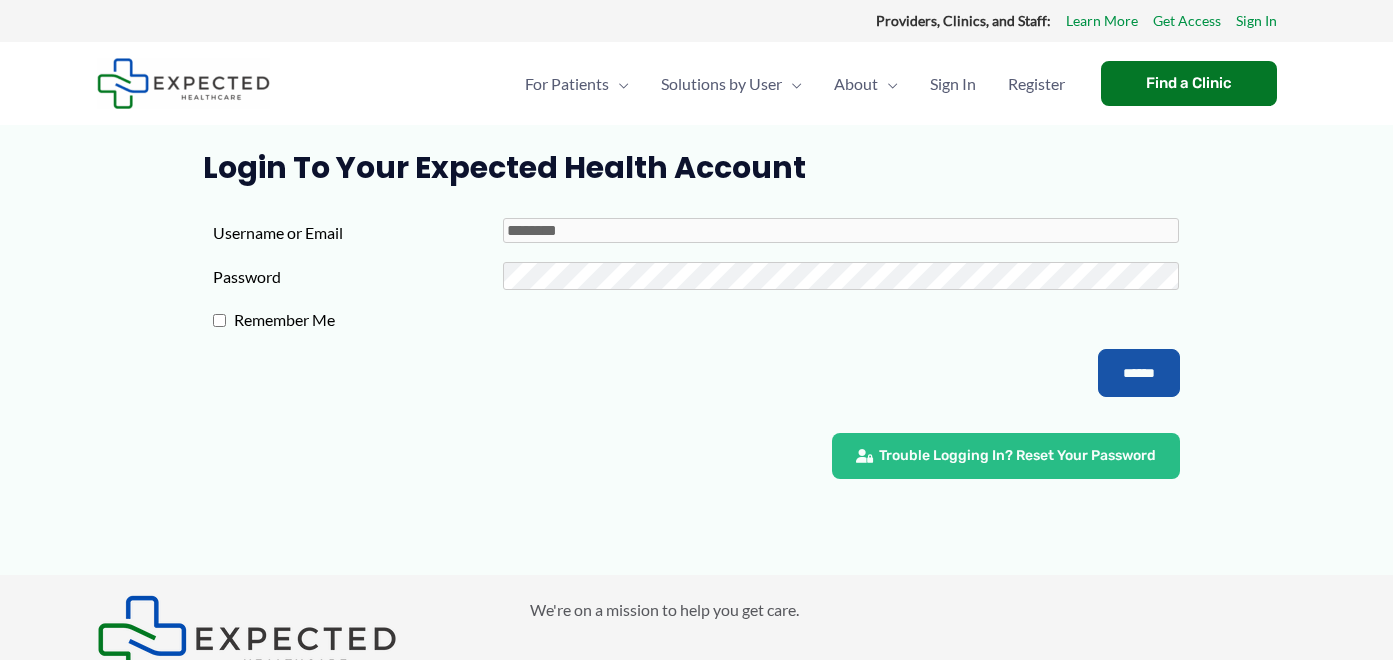 click on "******" at bounding box center (1139, 373) 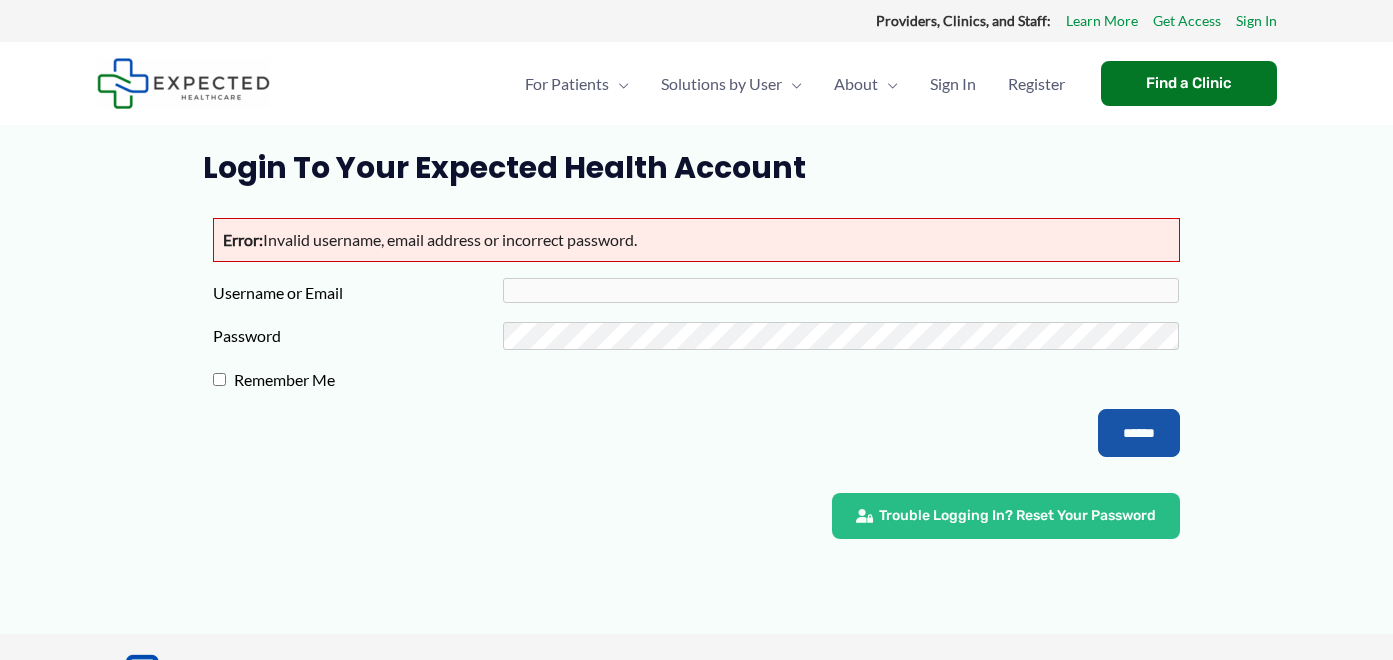 scroll, scrollTop: 0, scrollLeft: 0, axis: both 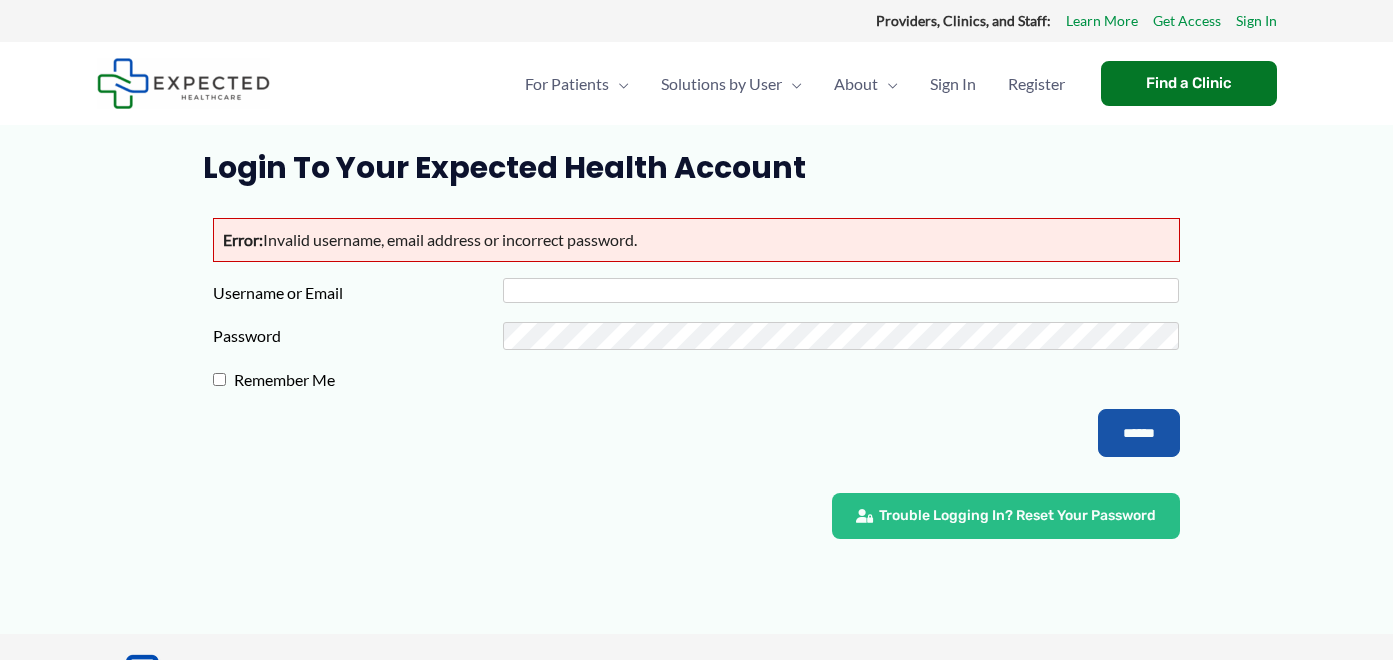 click on "Username or Email" at bounding box center (841, 290) 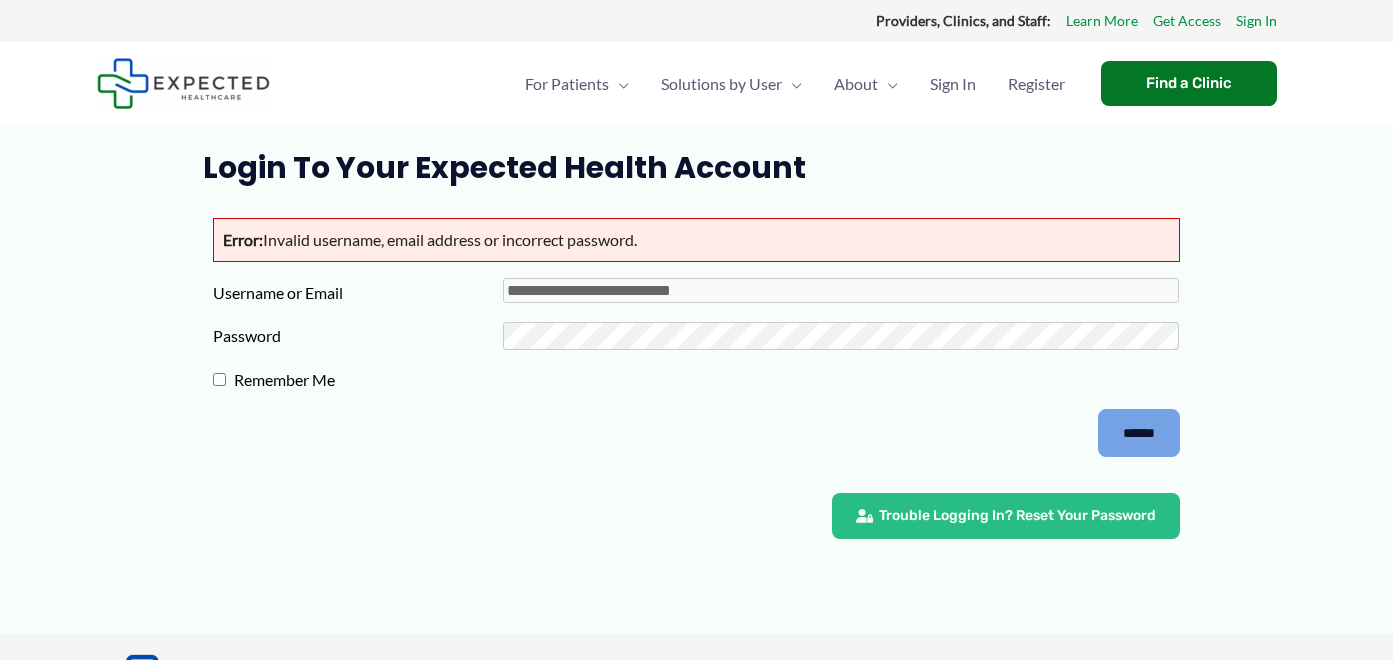 click on "******" at bounding box center (1139, 433) 